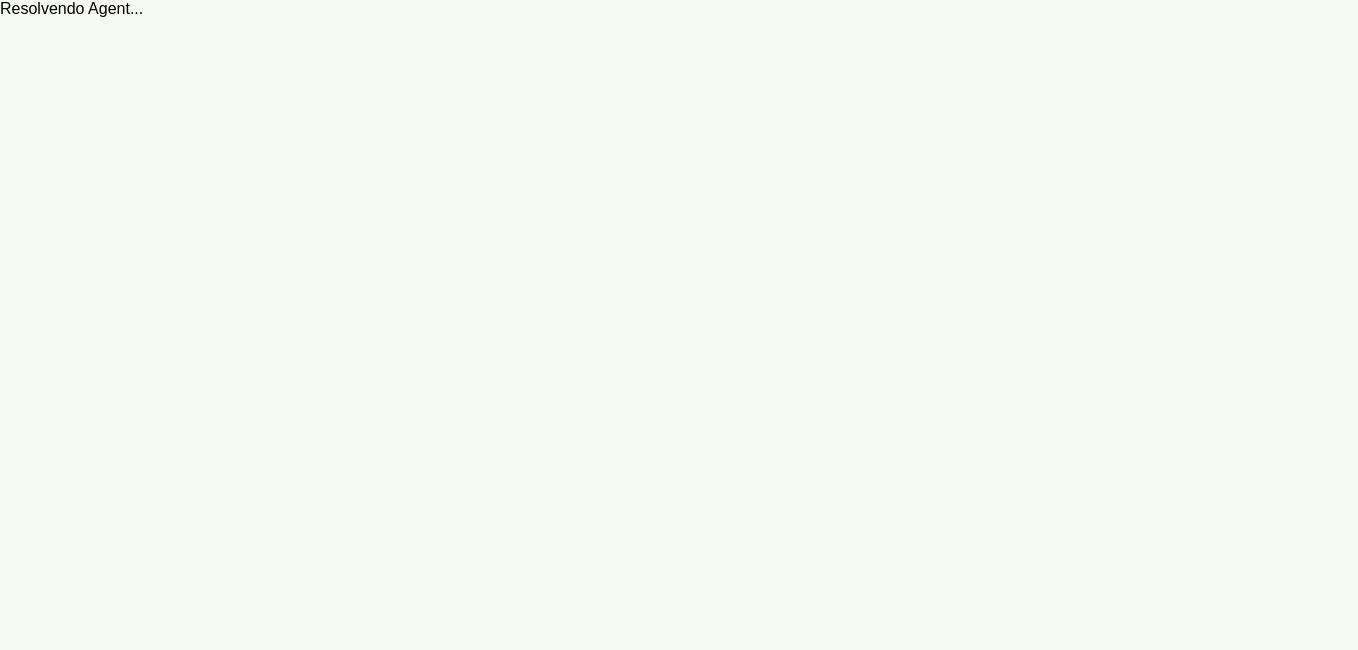 scroll, scrollTop: 0, scrollLeft: 0, axis: both 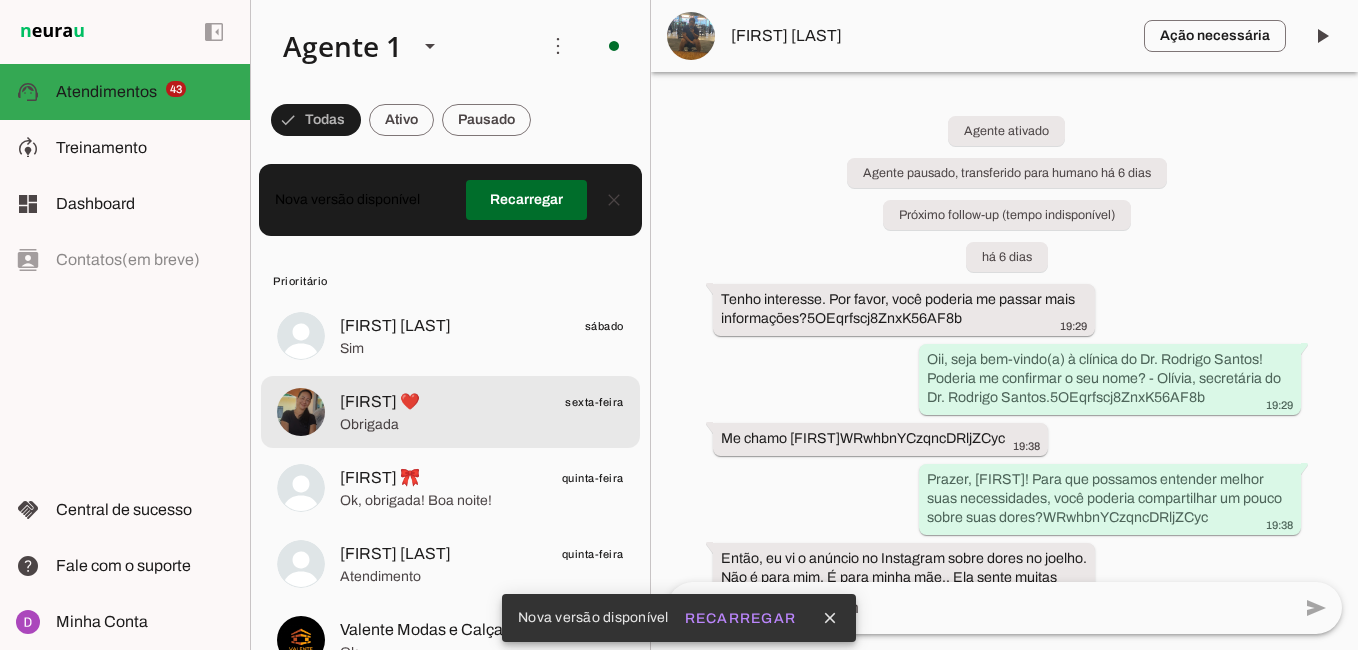 click on "[FIRST] ❤️
sexta-feira
Obrigada" at bounding box center (450, 336) 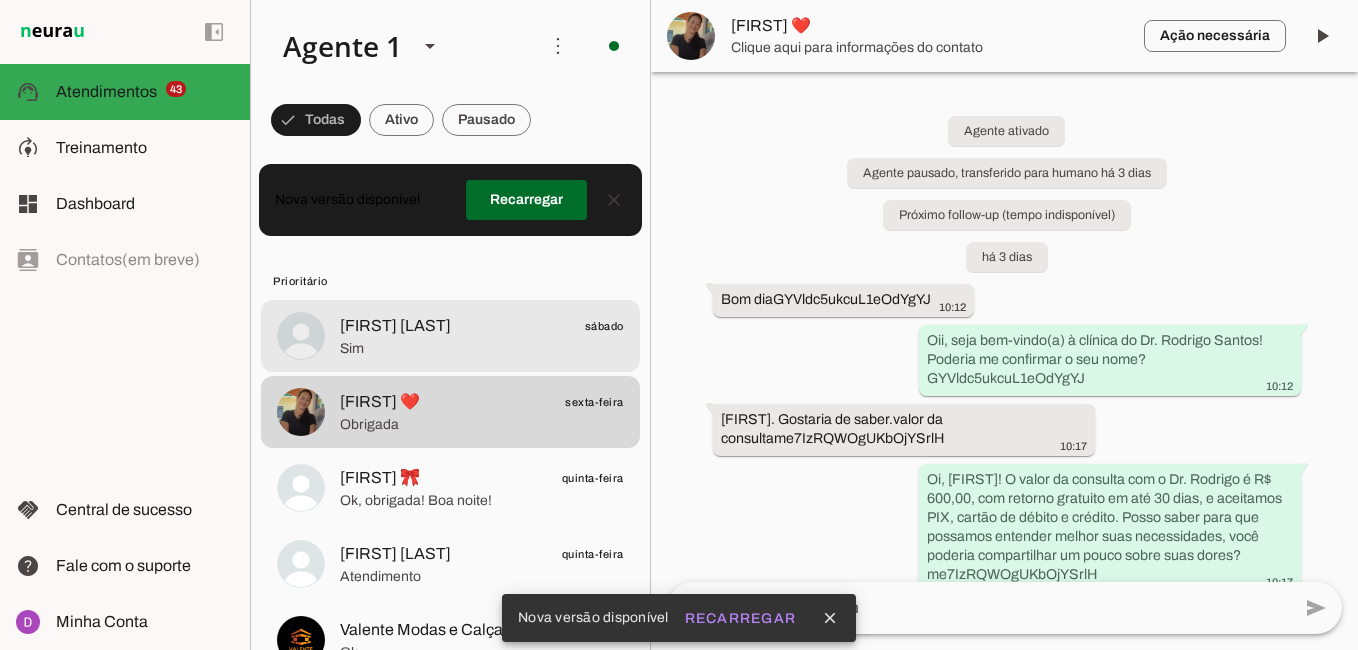 click on "[FIRST] [LAST]
sábado" 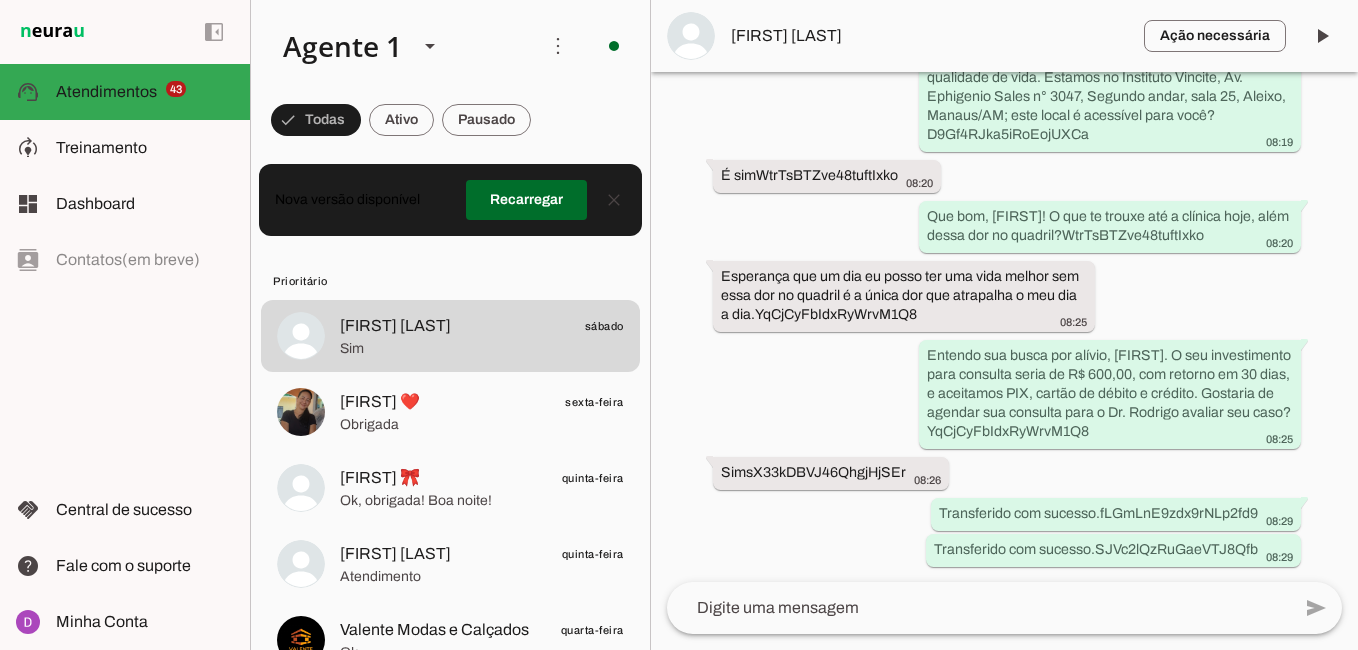 scroll, scrollTop: 1215, scrollLeft: 0, axis: vertical 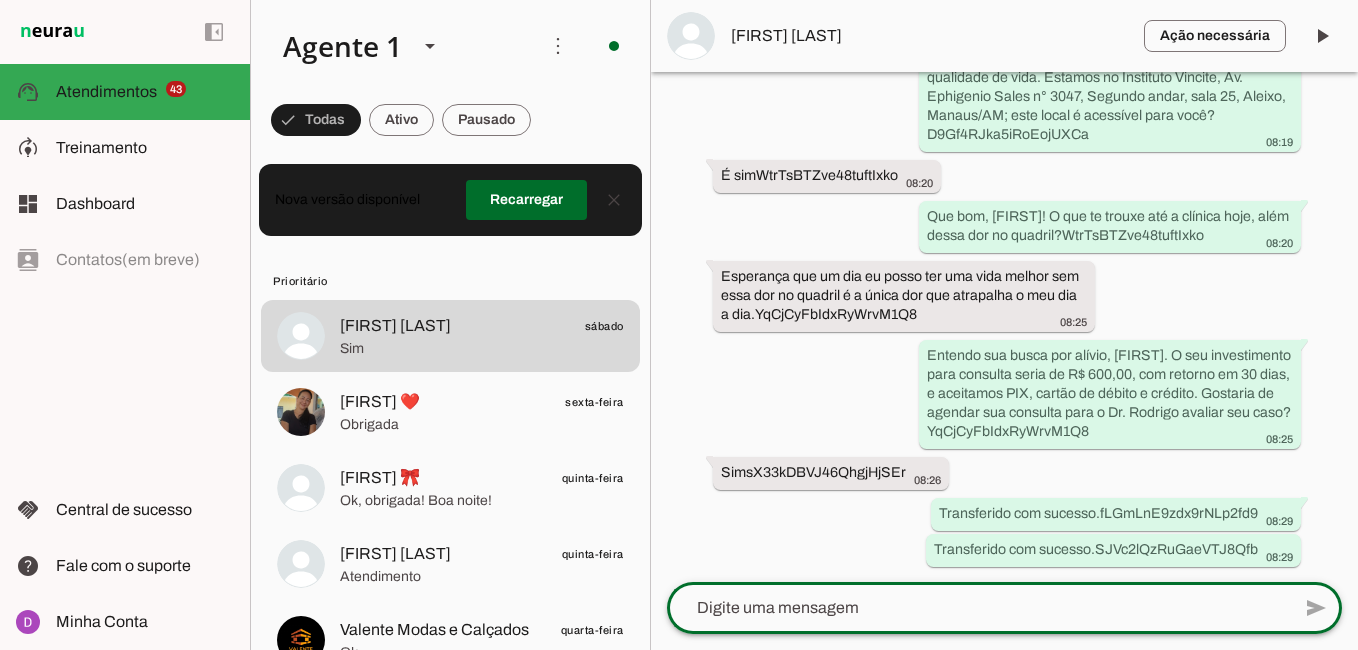 click 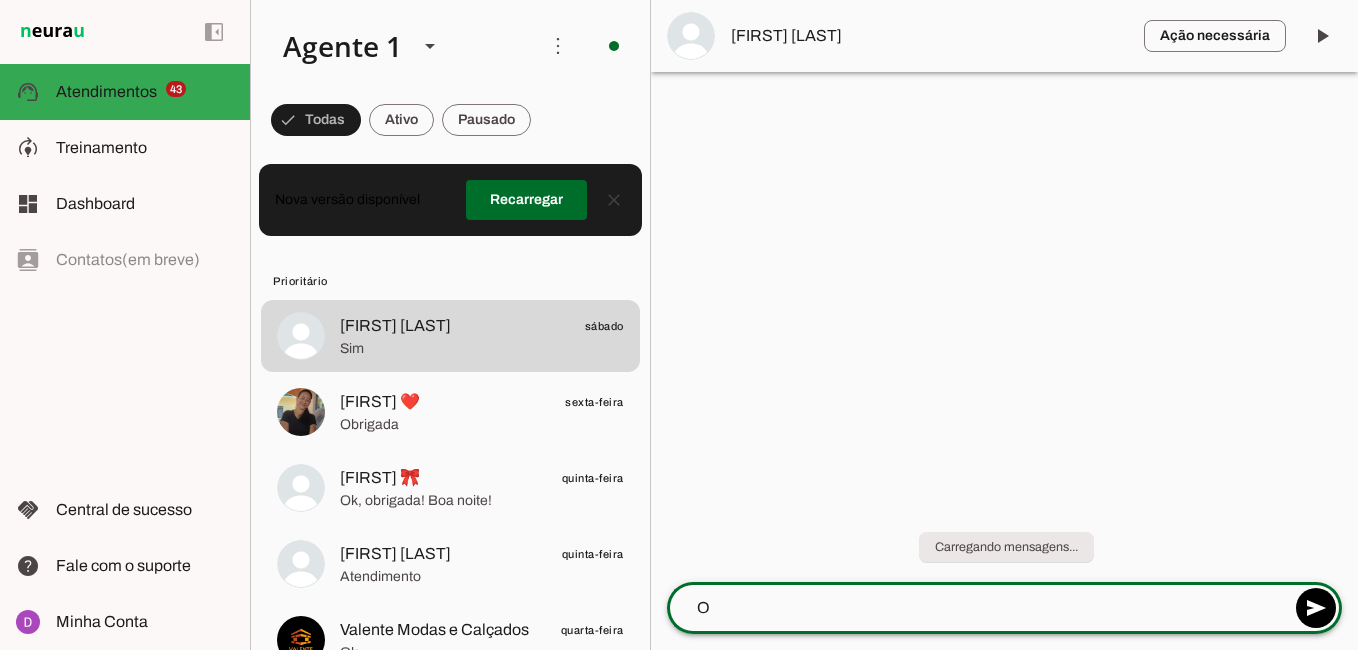 scroll, scrollTop: 0, scrollLeft: 0, axis: both 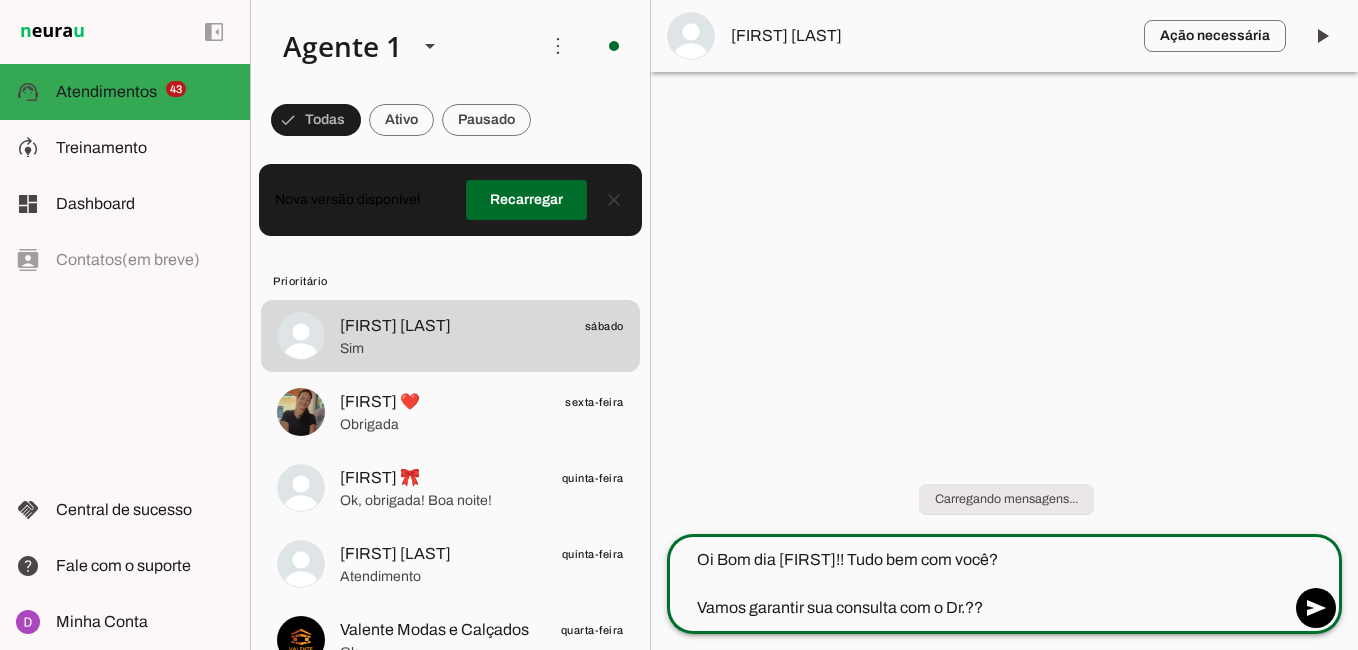 type on "Oi Bom dia [FIRST]!! Tudo bem com você?
Vamos garantir sua consulta com o Dr.??" 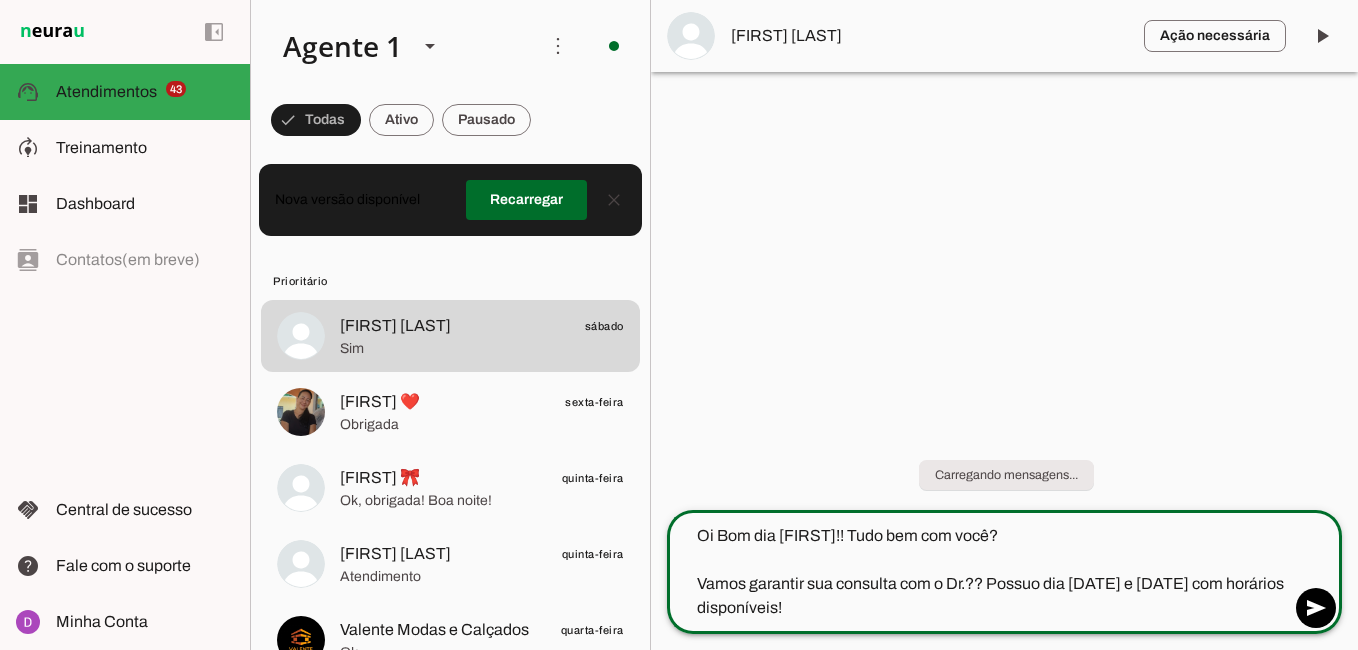 type on "Oi Bom dia [FIRST]!! Tudo bem com você?
Vamos garantir sua consulta com o Dr.?? Possuo dia [DATE] e [DATE] com horários disponíveis!!" 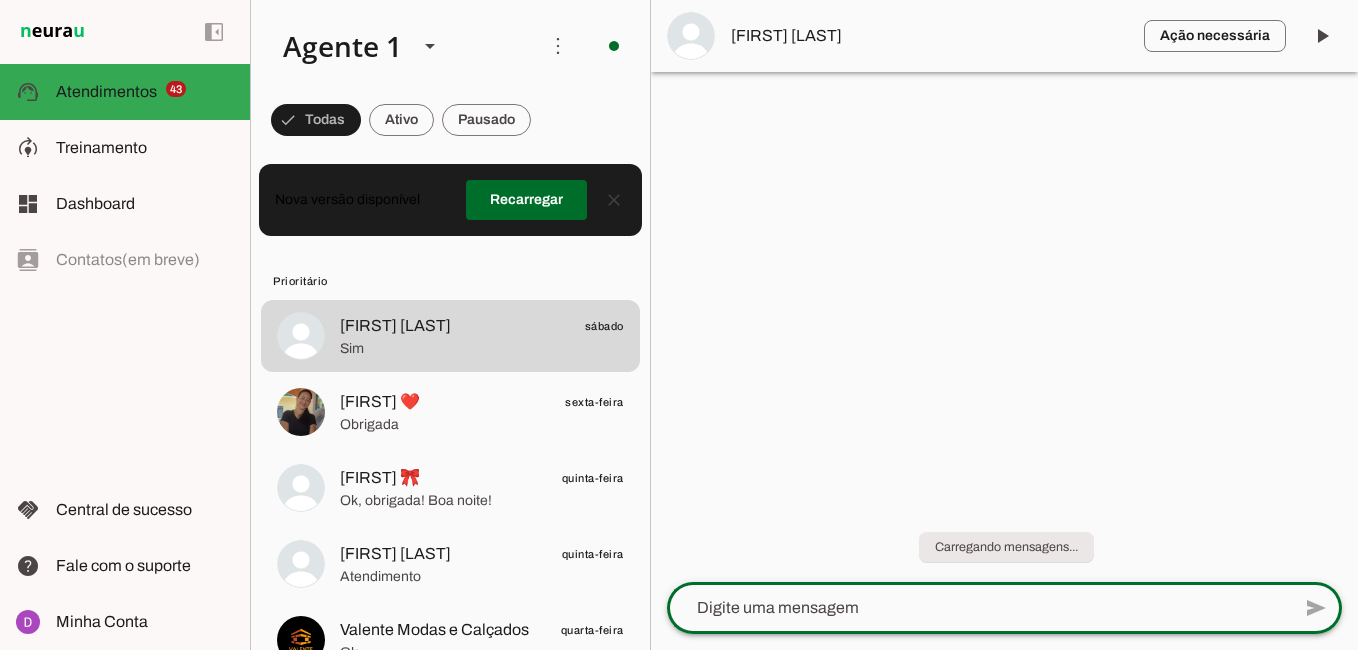 type 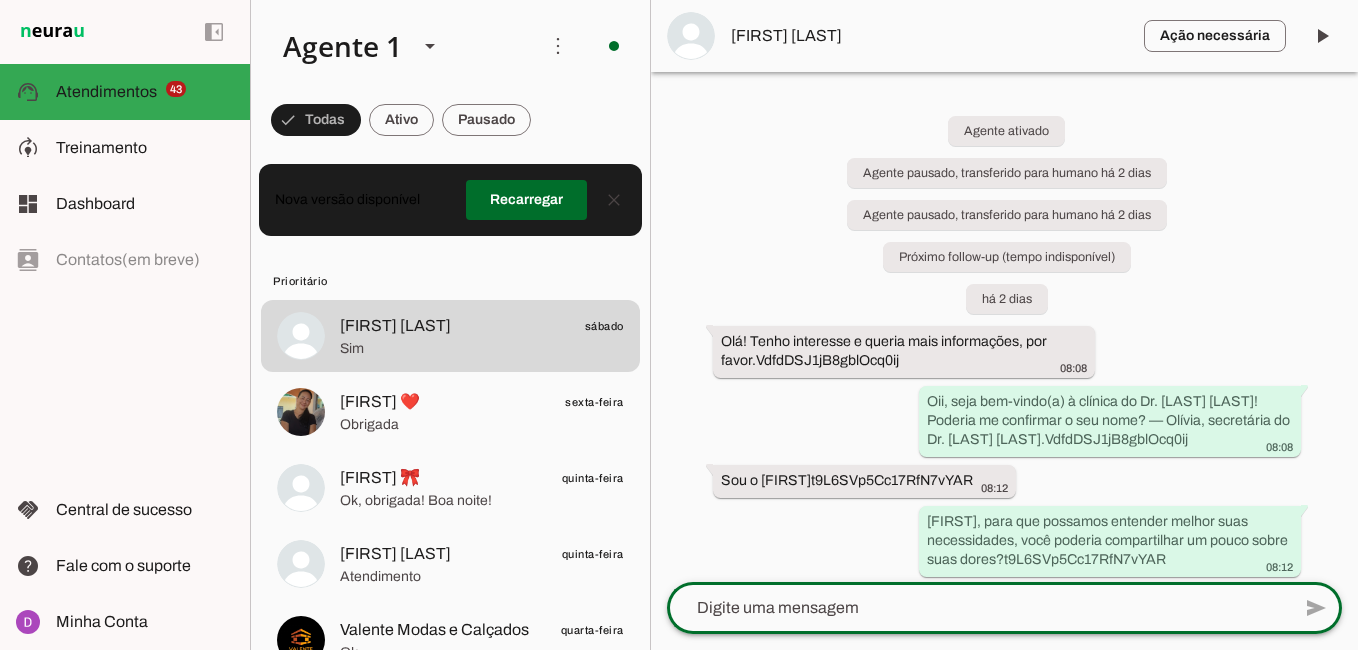 click 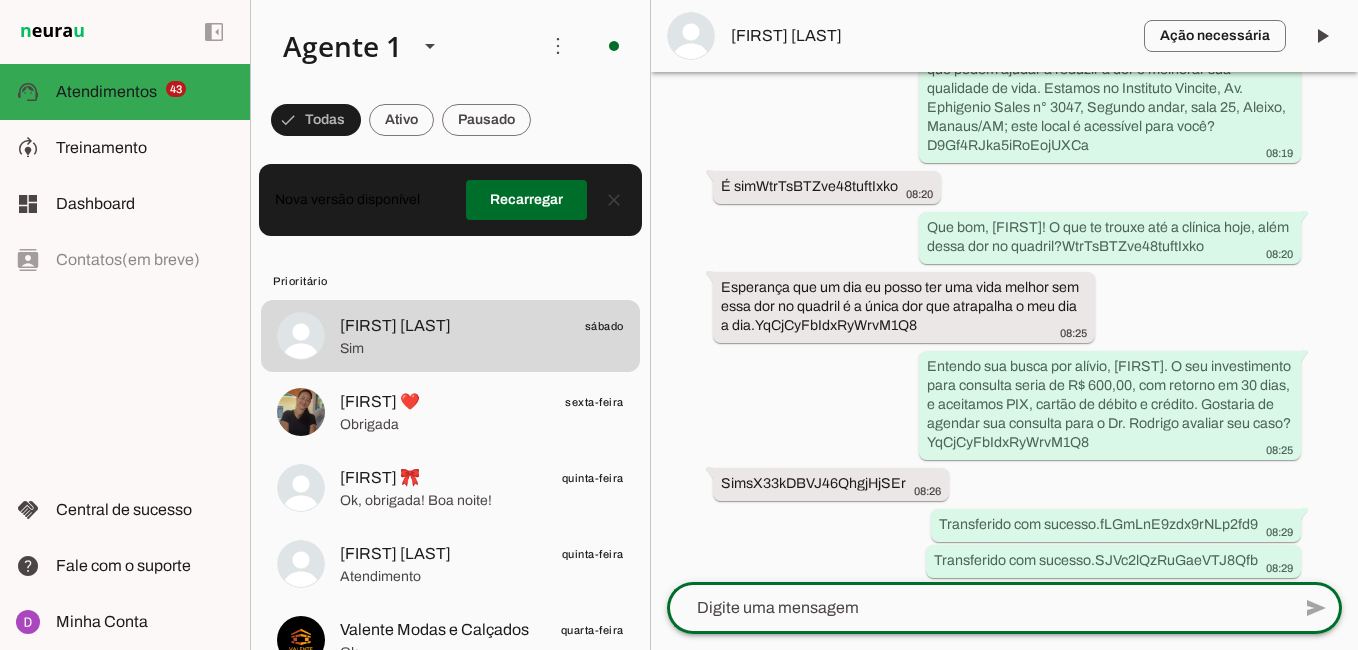 scroll, scrollTop: 1395, scrollLeft: 0, axis: vertical 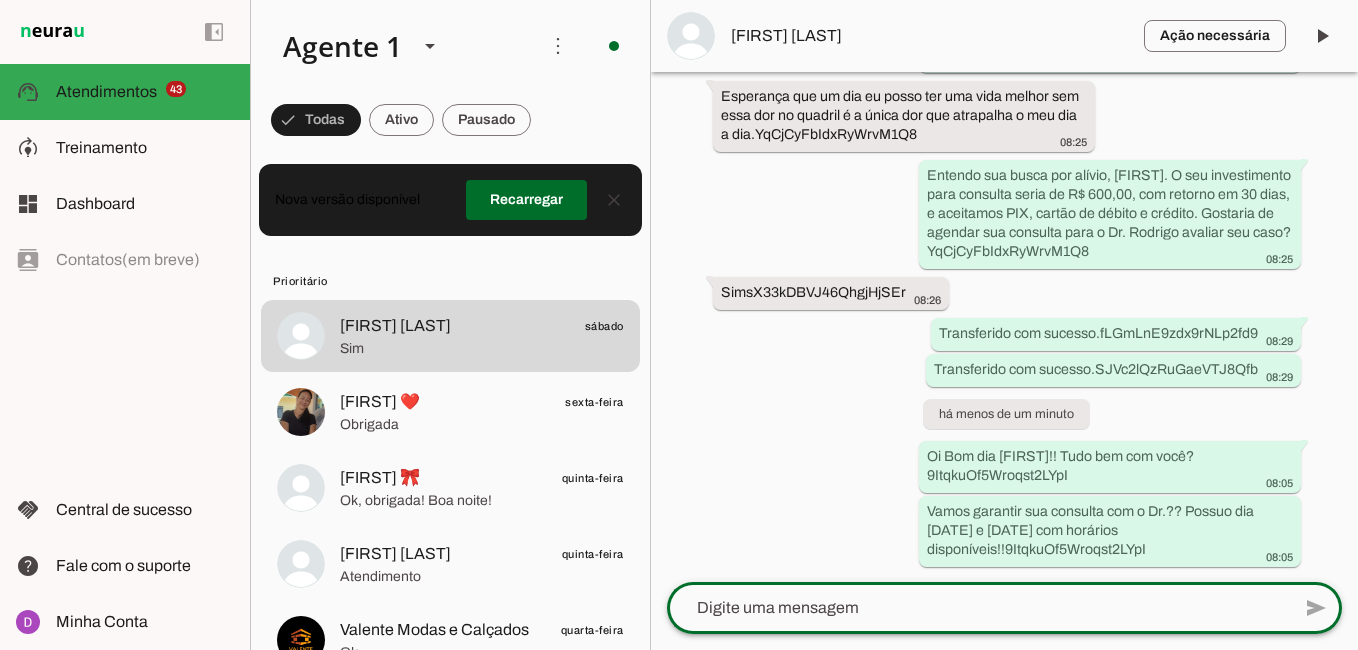 click 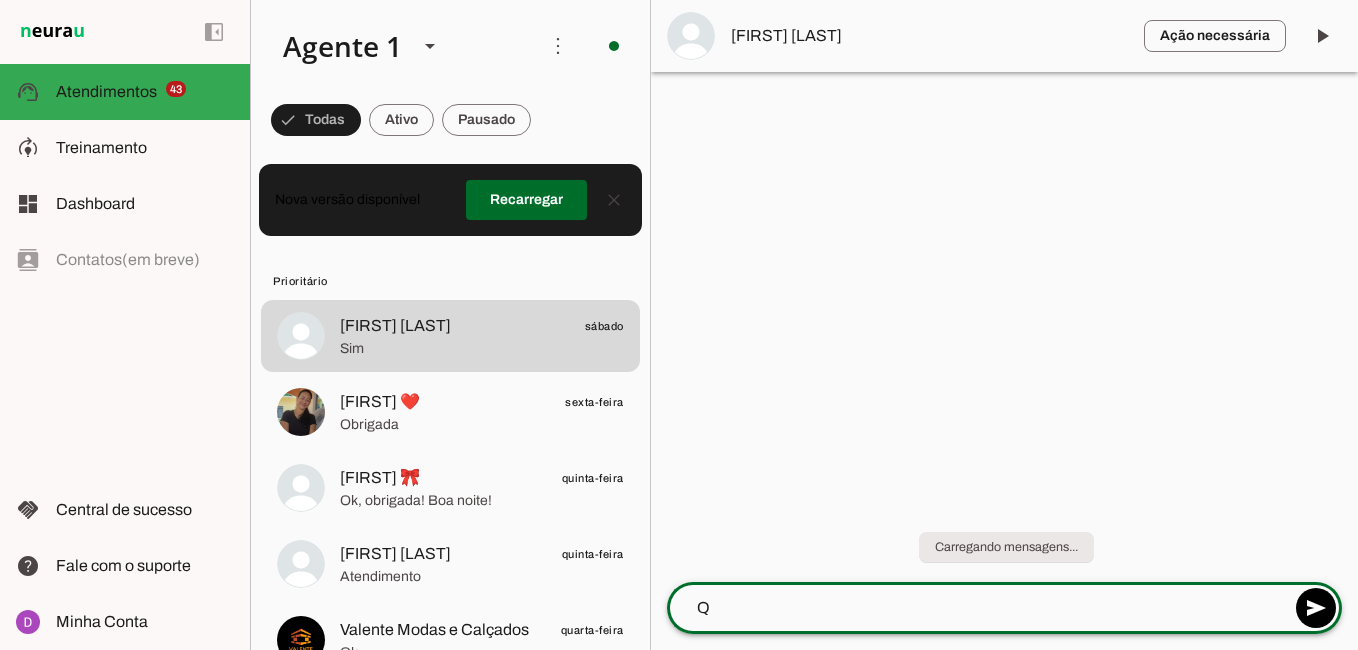 scroll, scrollTop: 0, scrollLeft: 0, axis: both 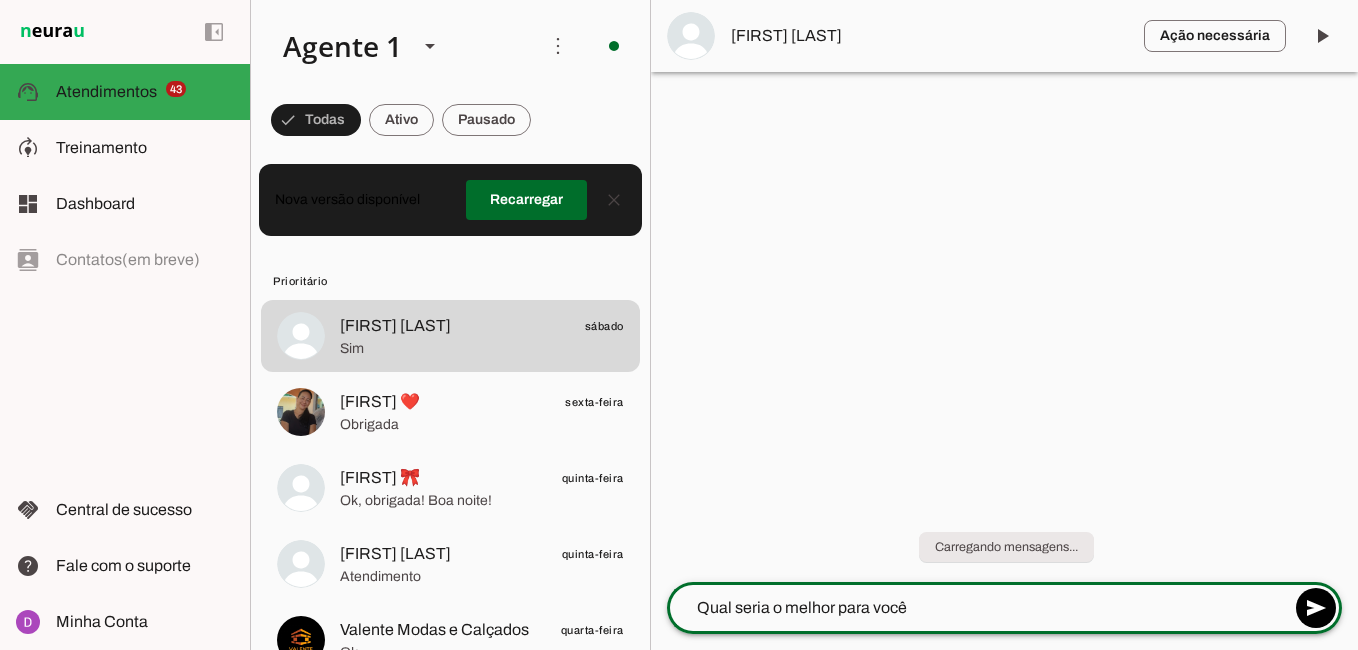 type on "Qual seria o melhor para você?" 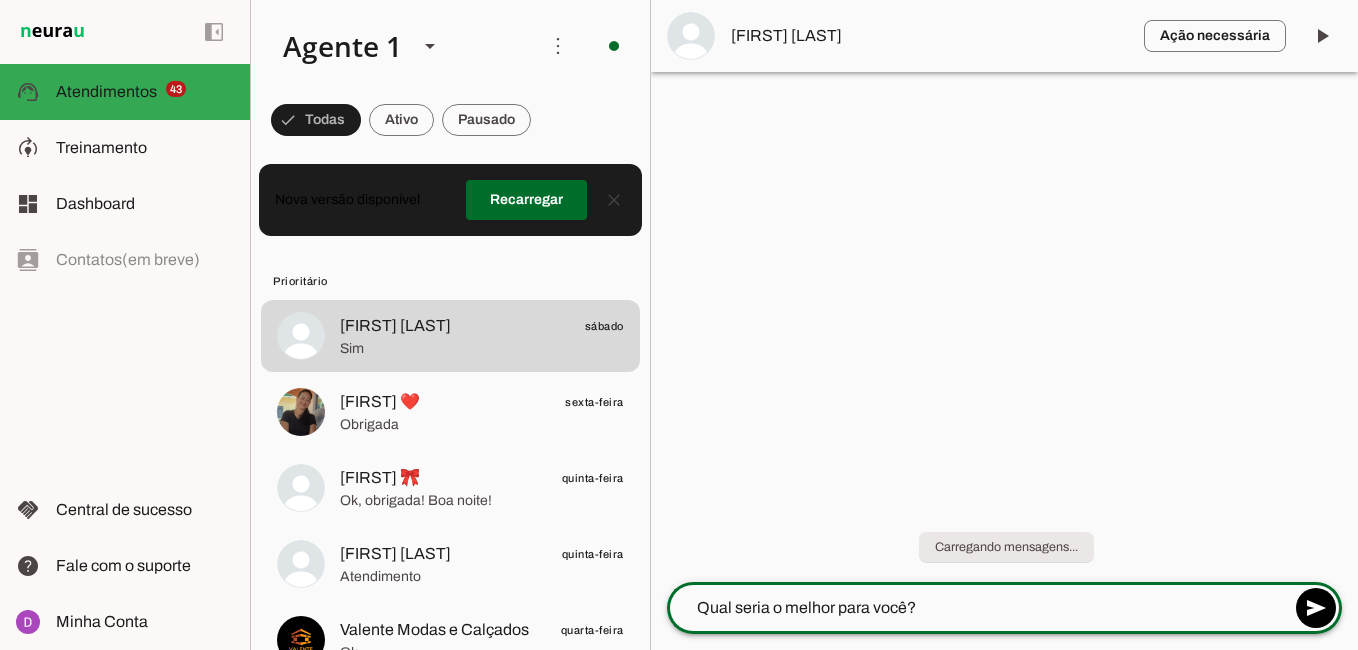 type 